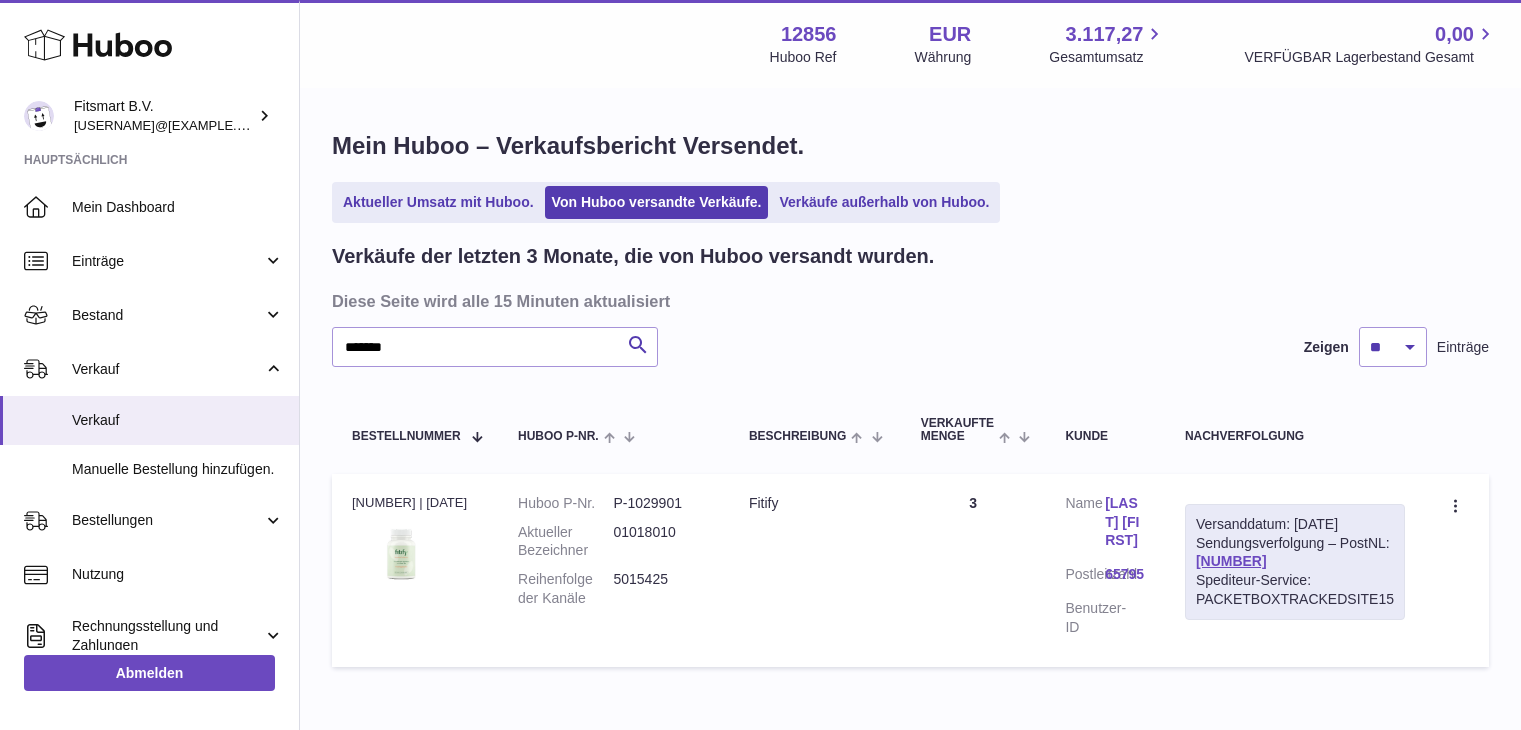 scroll, scrollTop: 0, scrollLeft: 0, axis: both 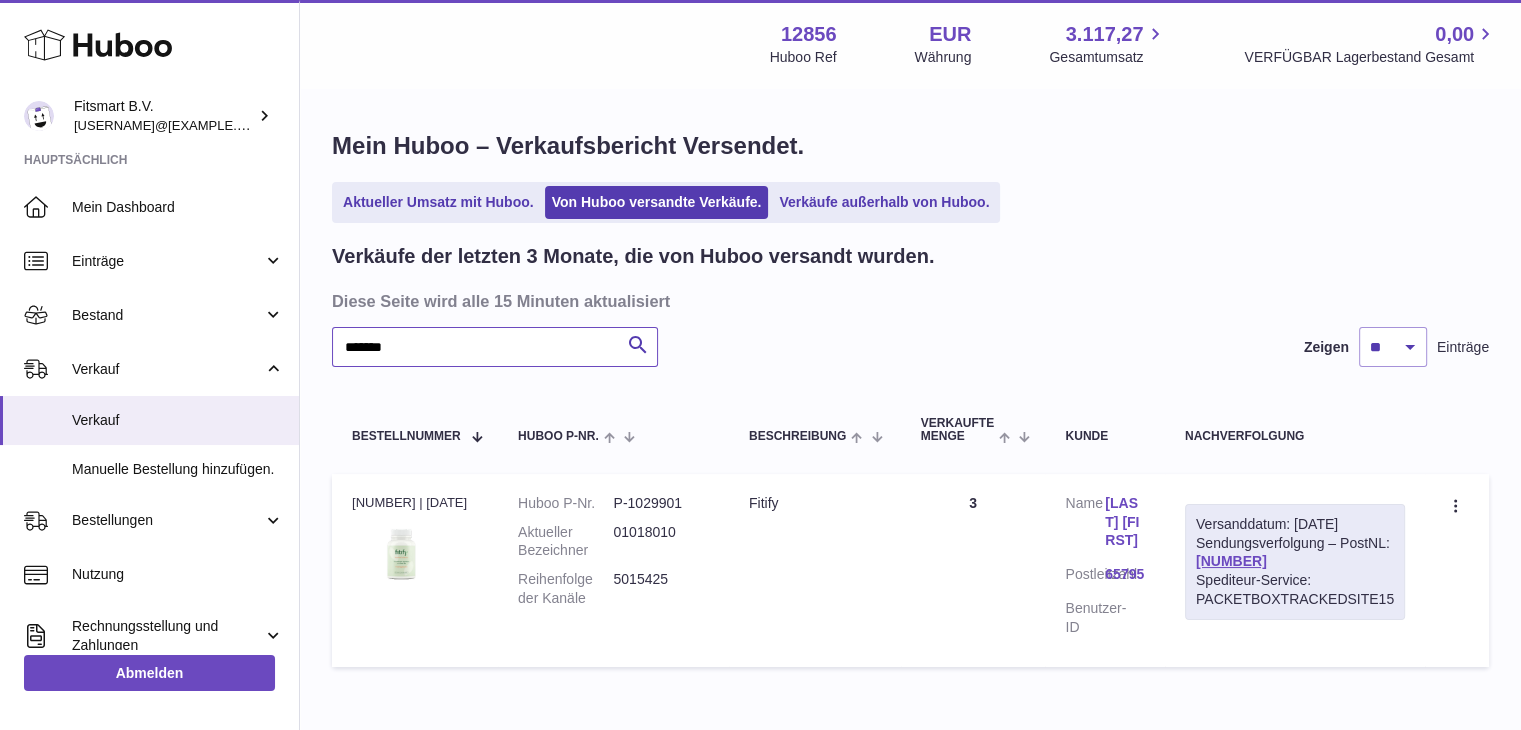 click on "*******" at bounding box center [495, 347] 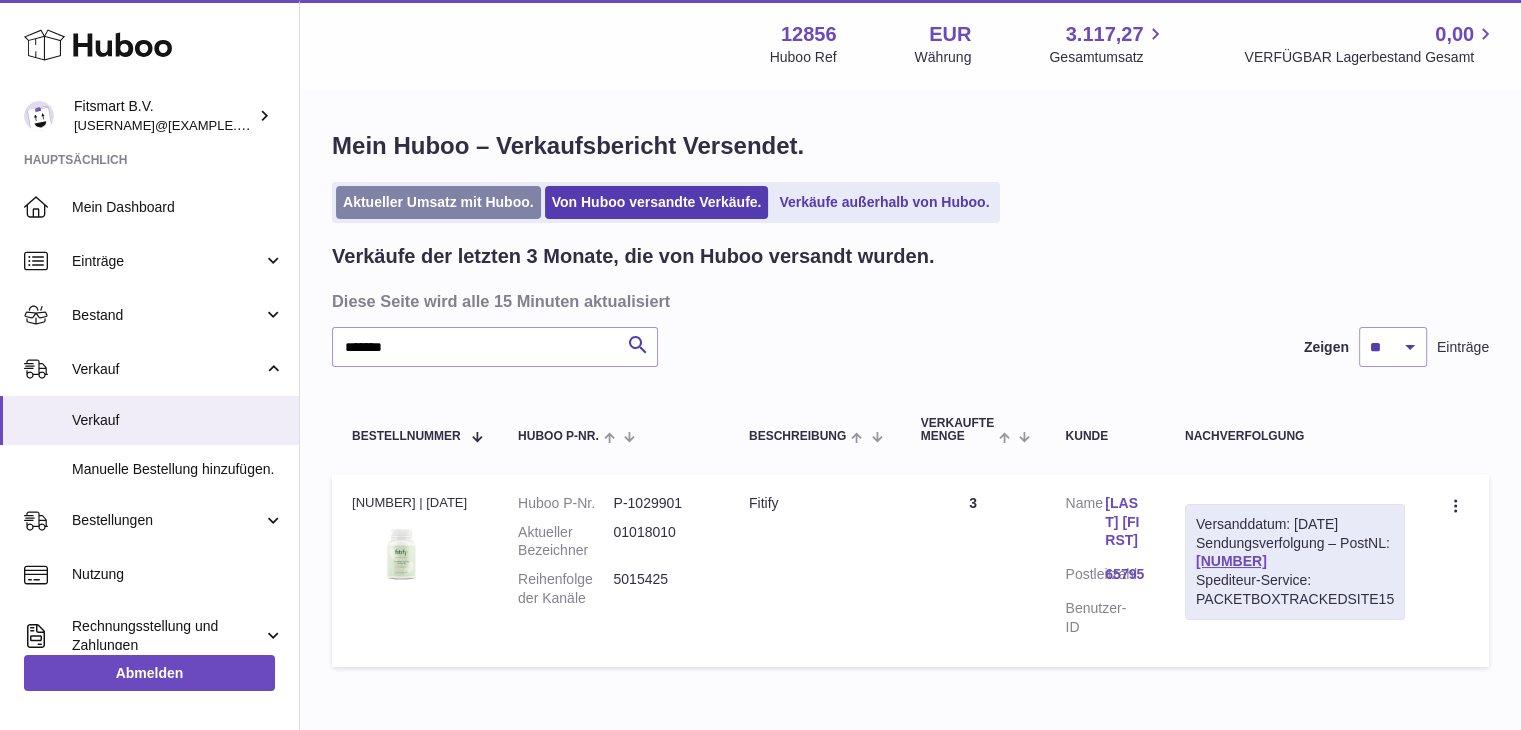 click on "Aktueller Umsatz mit Huboo." at bounding box center (438, 202) 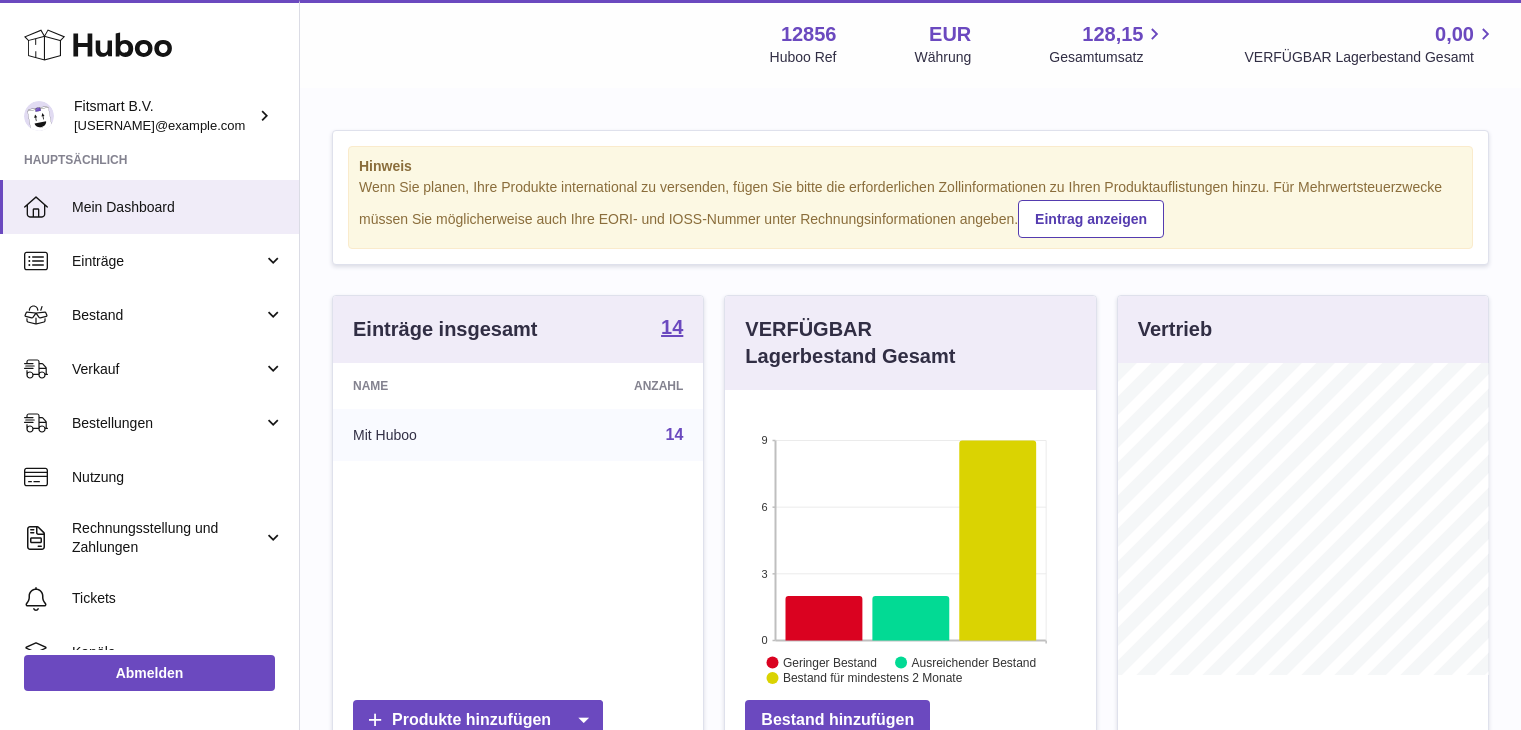 scroll, scrollTop: 0, scrollLeft: 0, axis: both 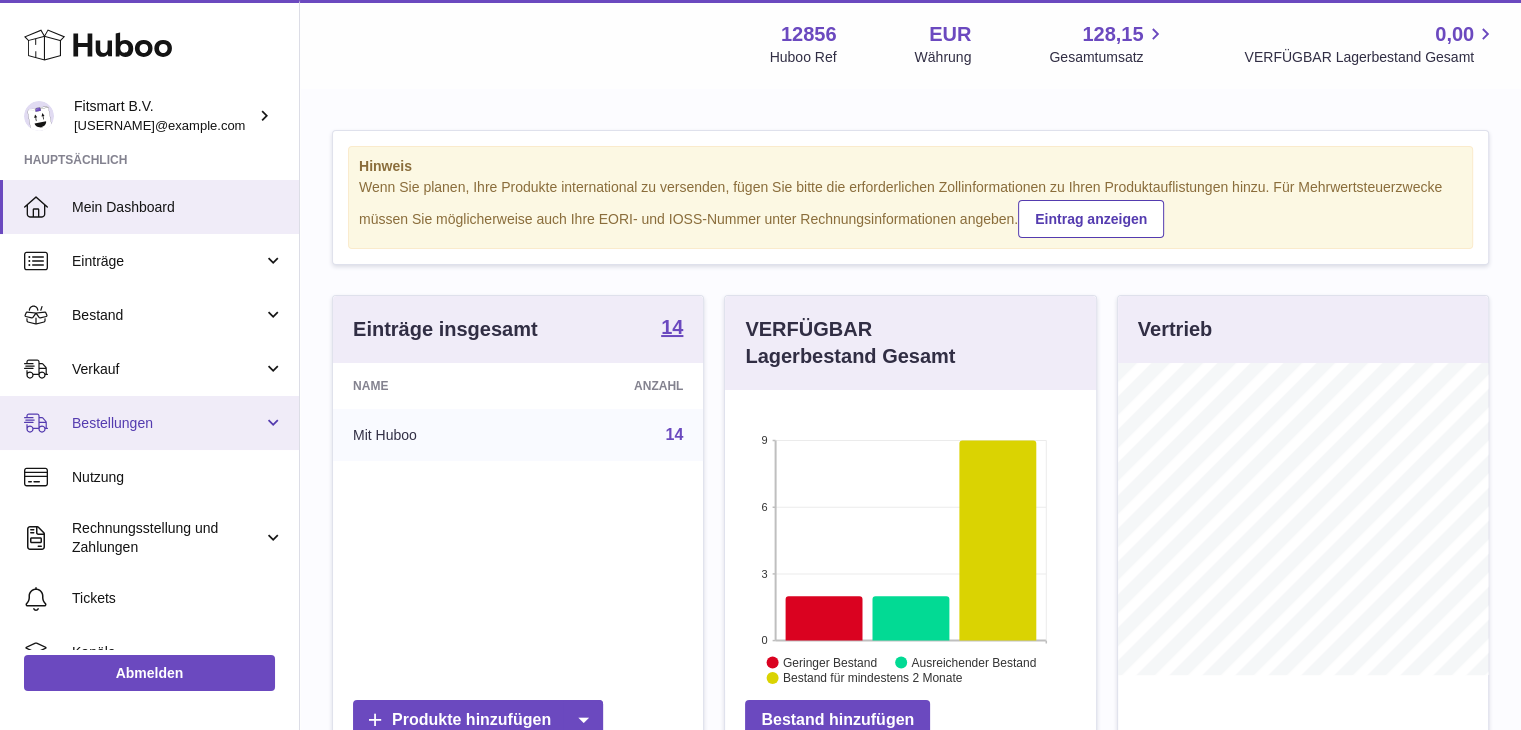 click on "Bestellungen" at bounding box center (167, 423) 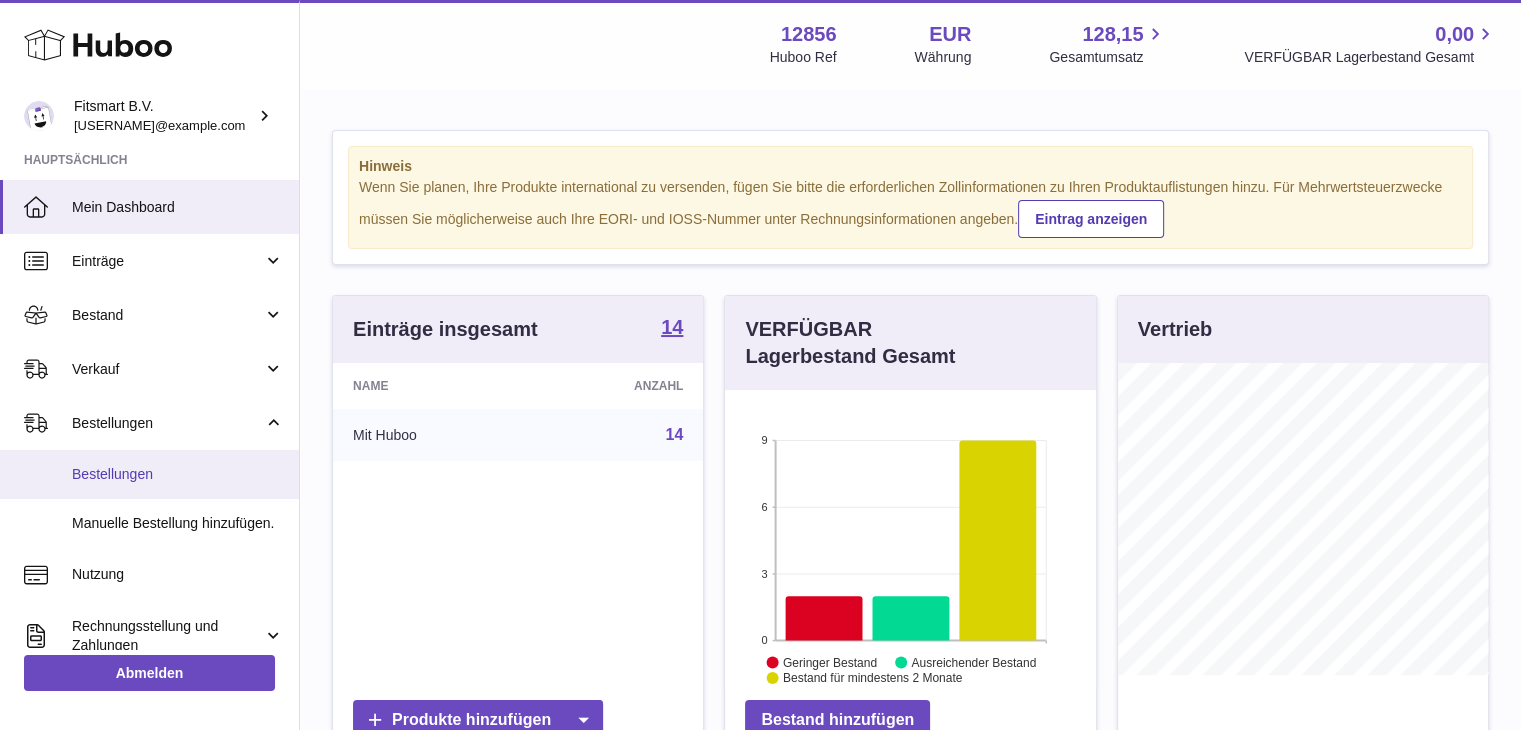 click on "Bestellungen" at bounding box center [178, 474] 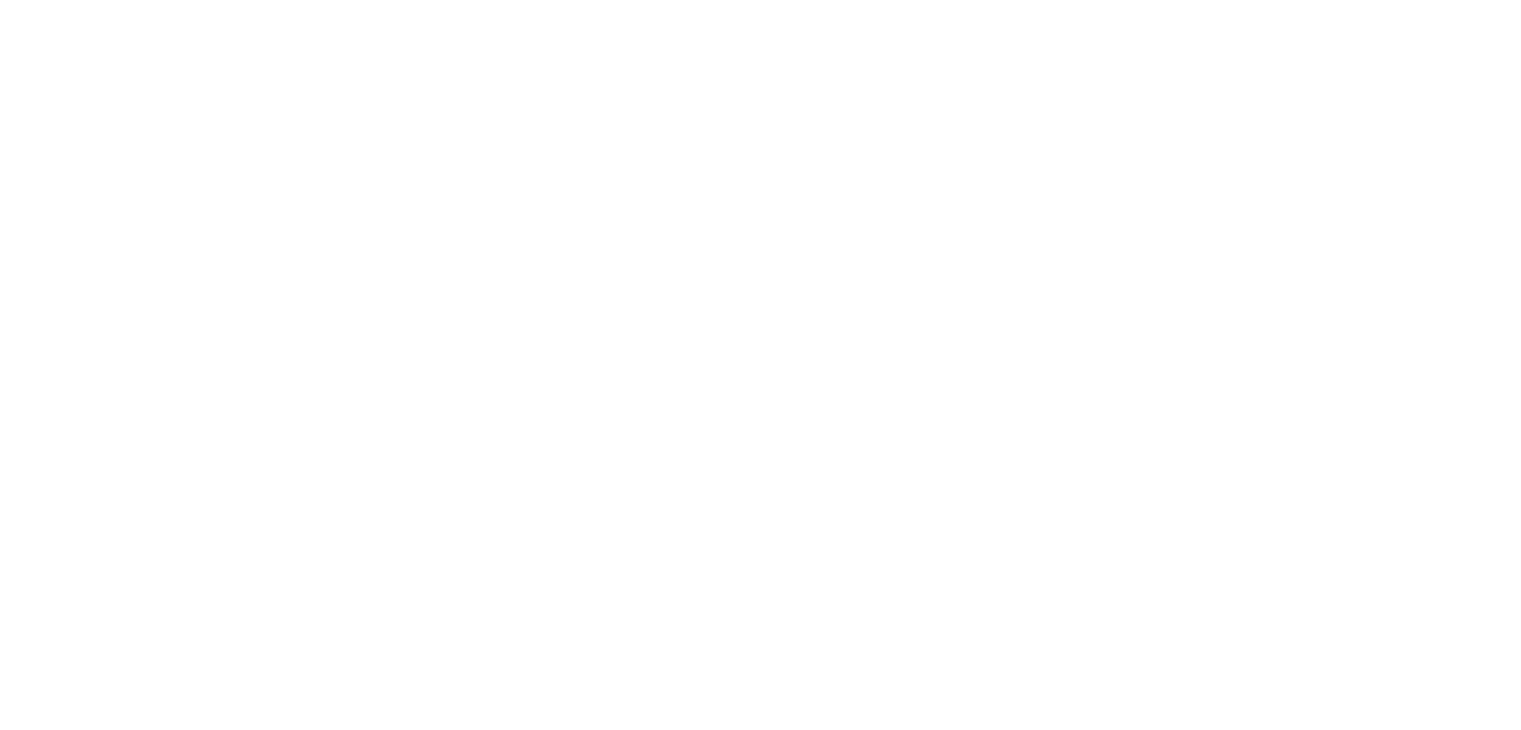 scroll, scrollTop: 0, scrollLeft: 0, axis: both 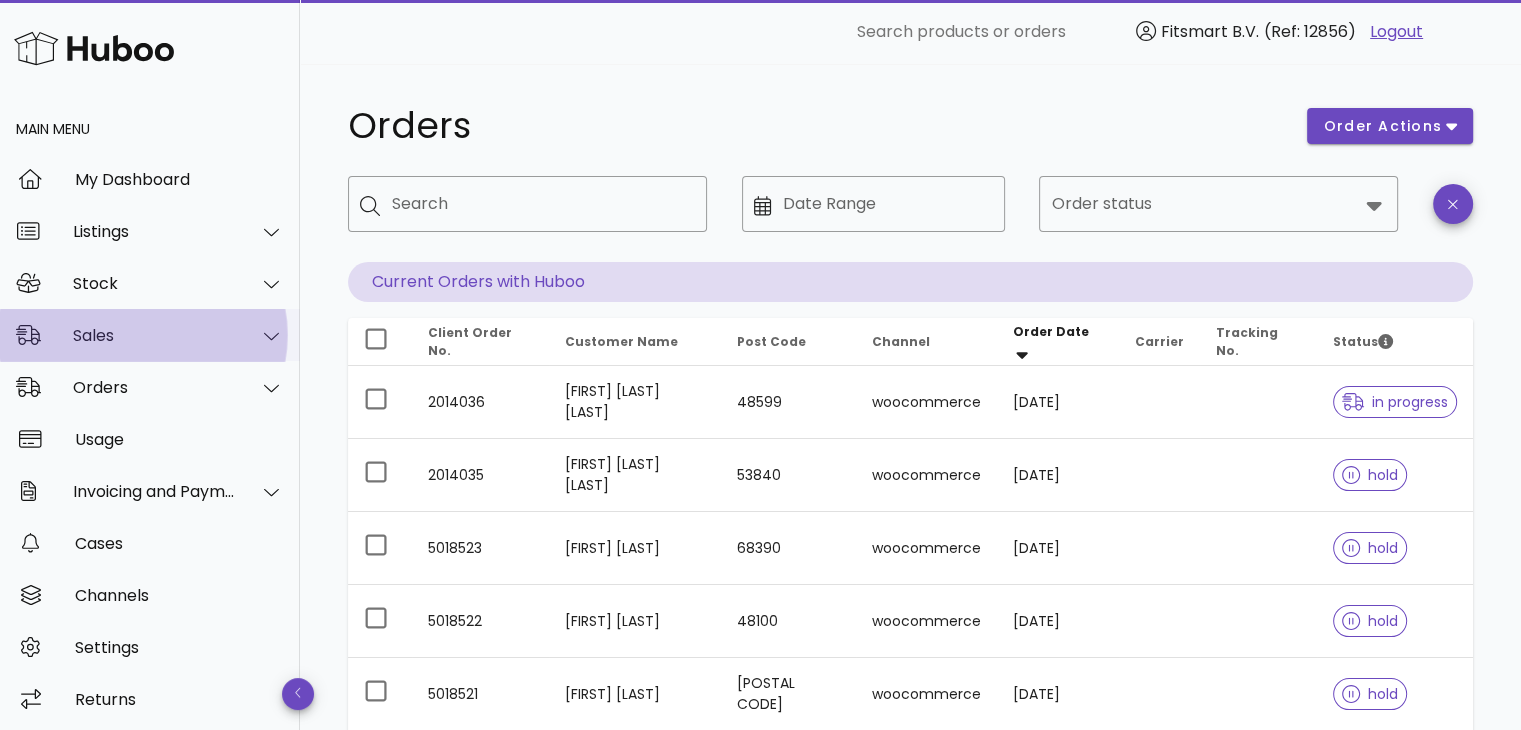 click on "Sales" at bounding box center (154, 335) 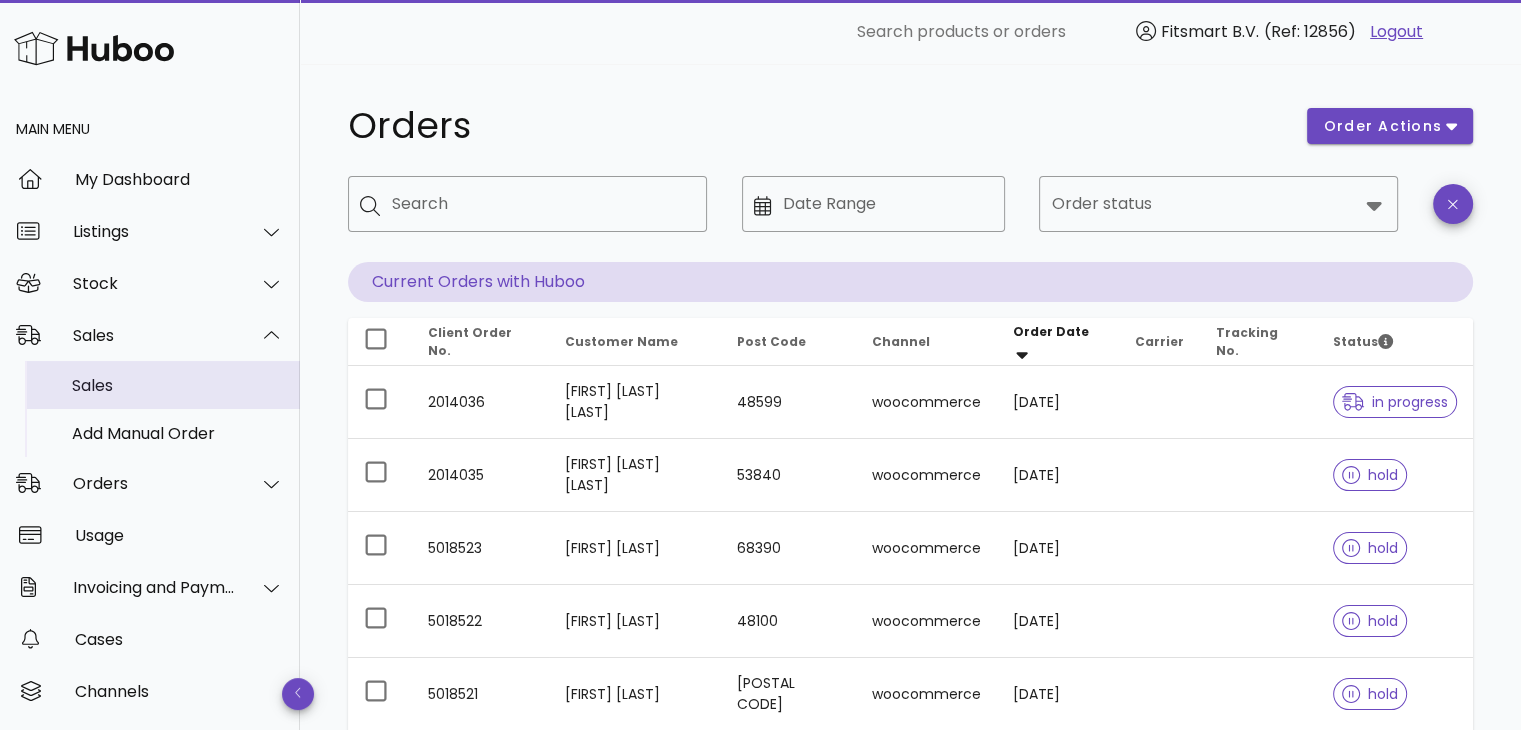 click on "Sales" at bounding box center [178, 385] 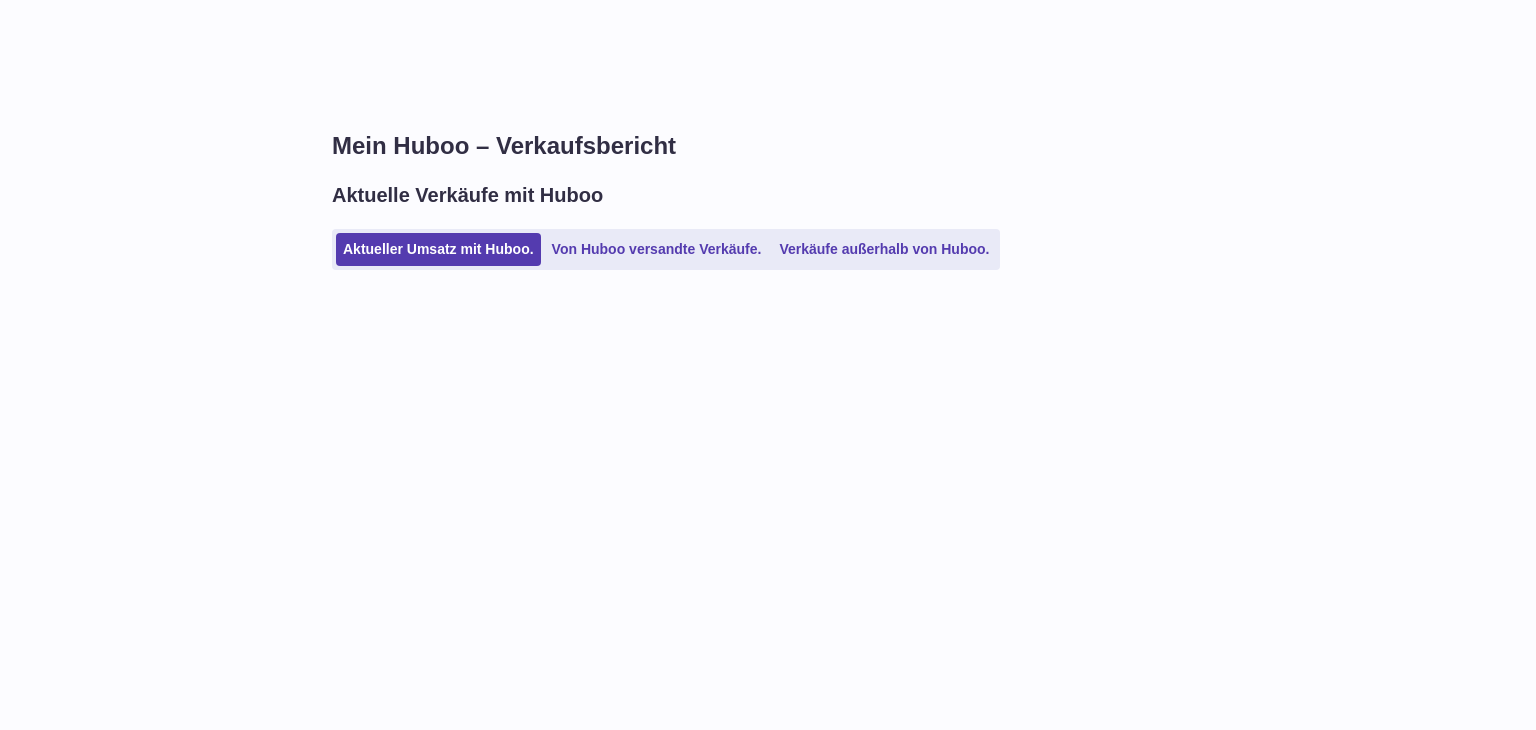 scroll, scrollTop: 0, scrollLeft: 0, axis: both 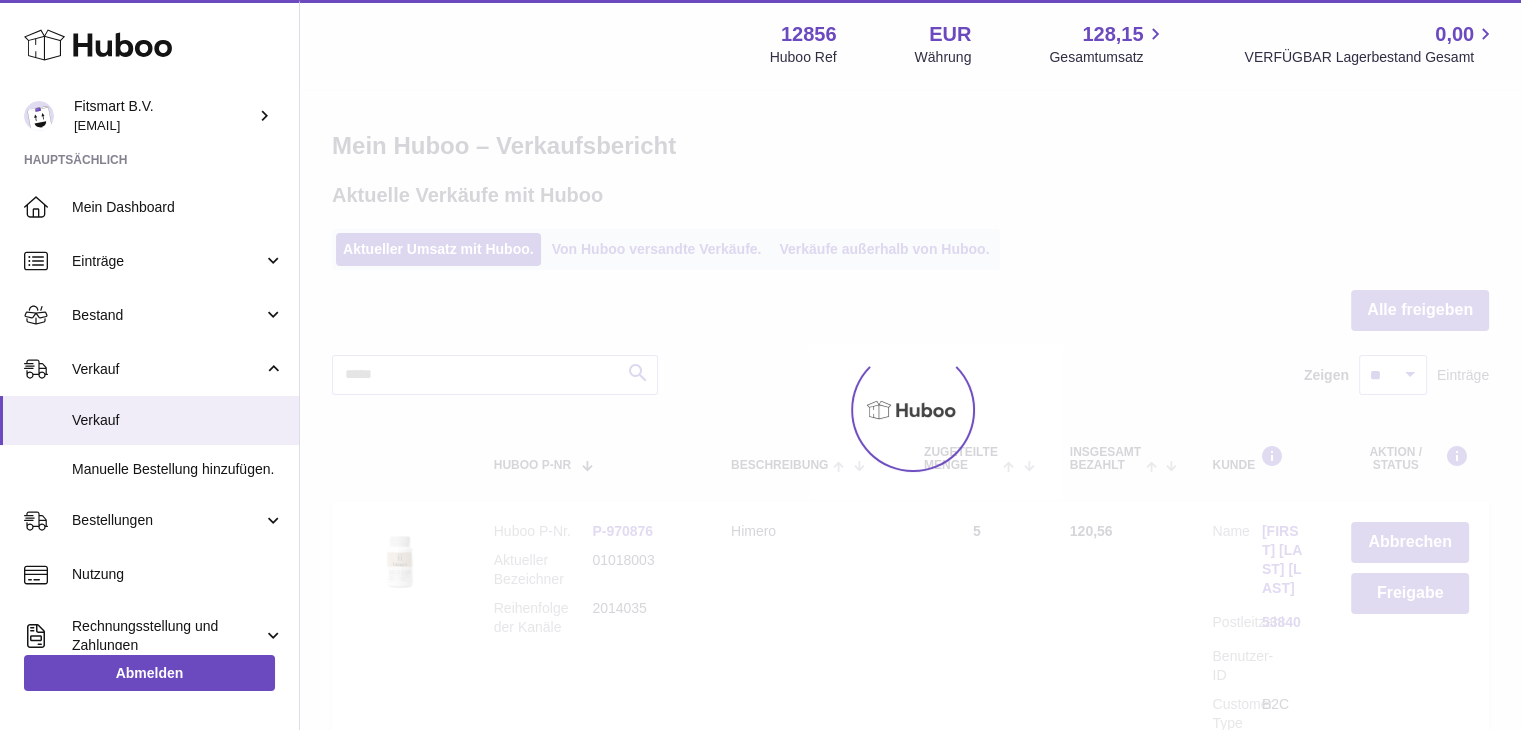 click on "Von Huboo versandte Verkäufe." at bounding box center (657, 249) 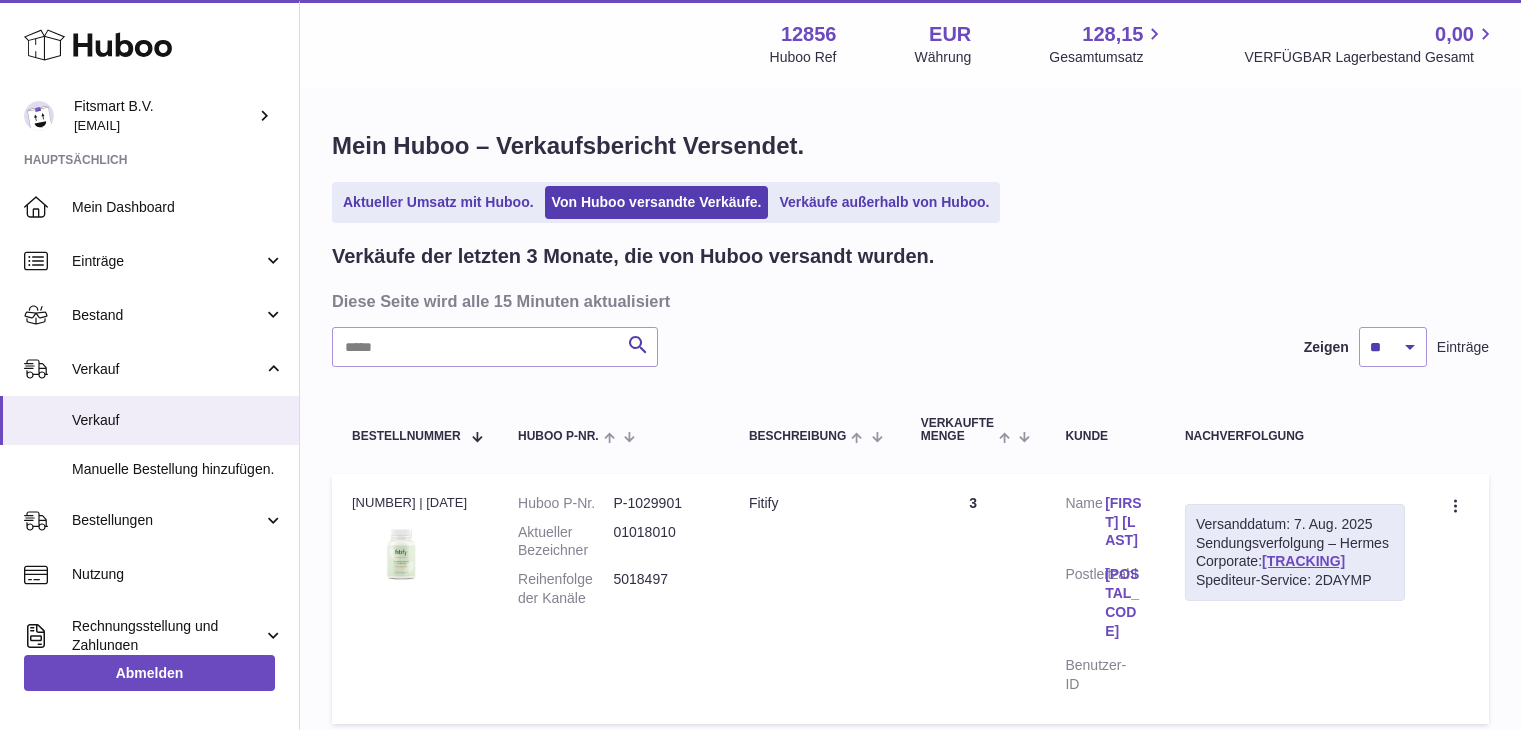 scroll, scrollTop: 0, scrollLeft: 0, axis: both 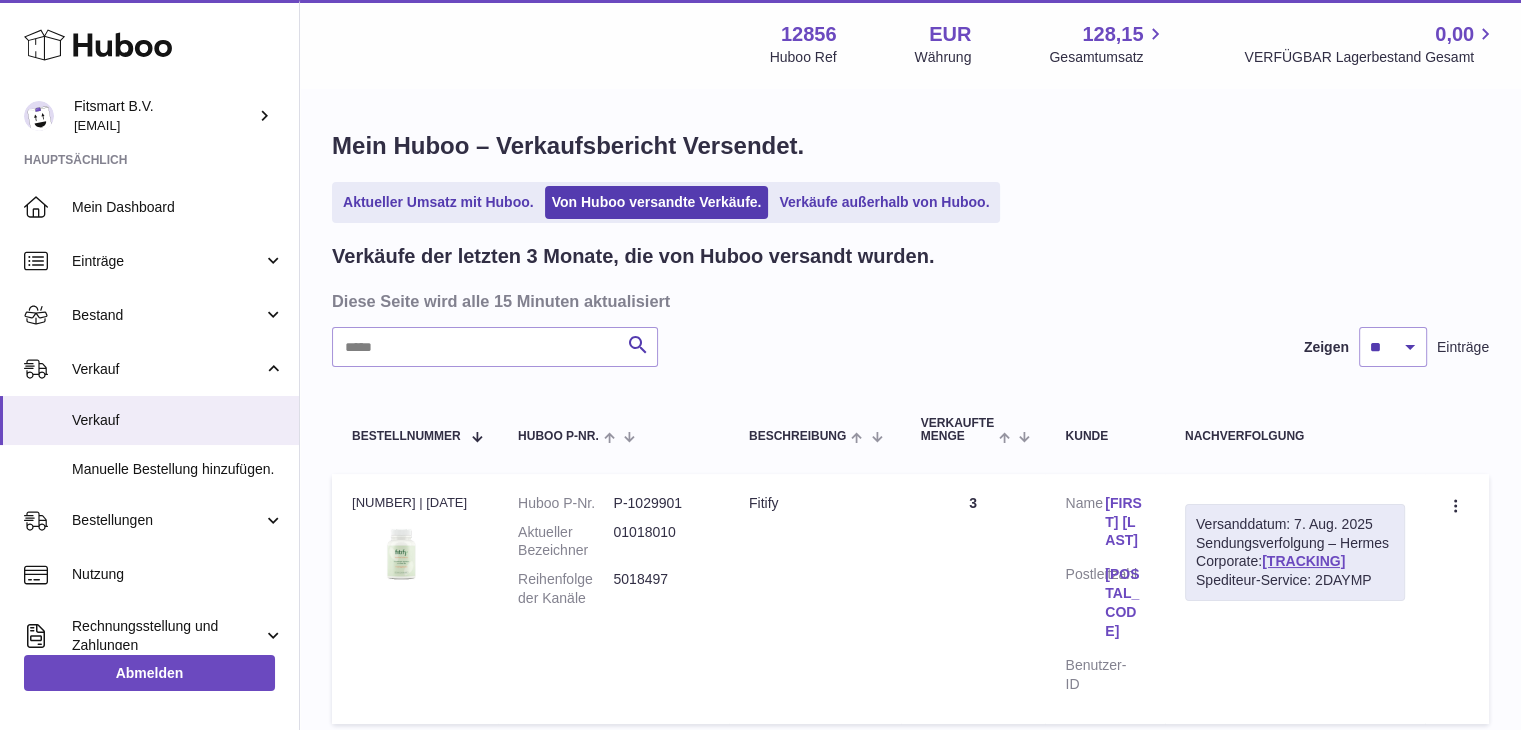 click on "Kunde Name [FIRST] [LAST] Postleitzahl [POSTAL_CODE] Benutzer-ID Versanddatum: [DATE] [TRACKING] Spediteur-Service: [SERVICE]" at bounding box center (910, 1506) 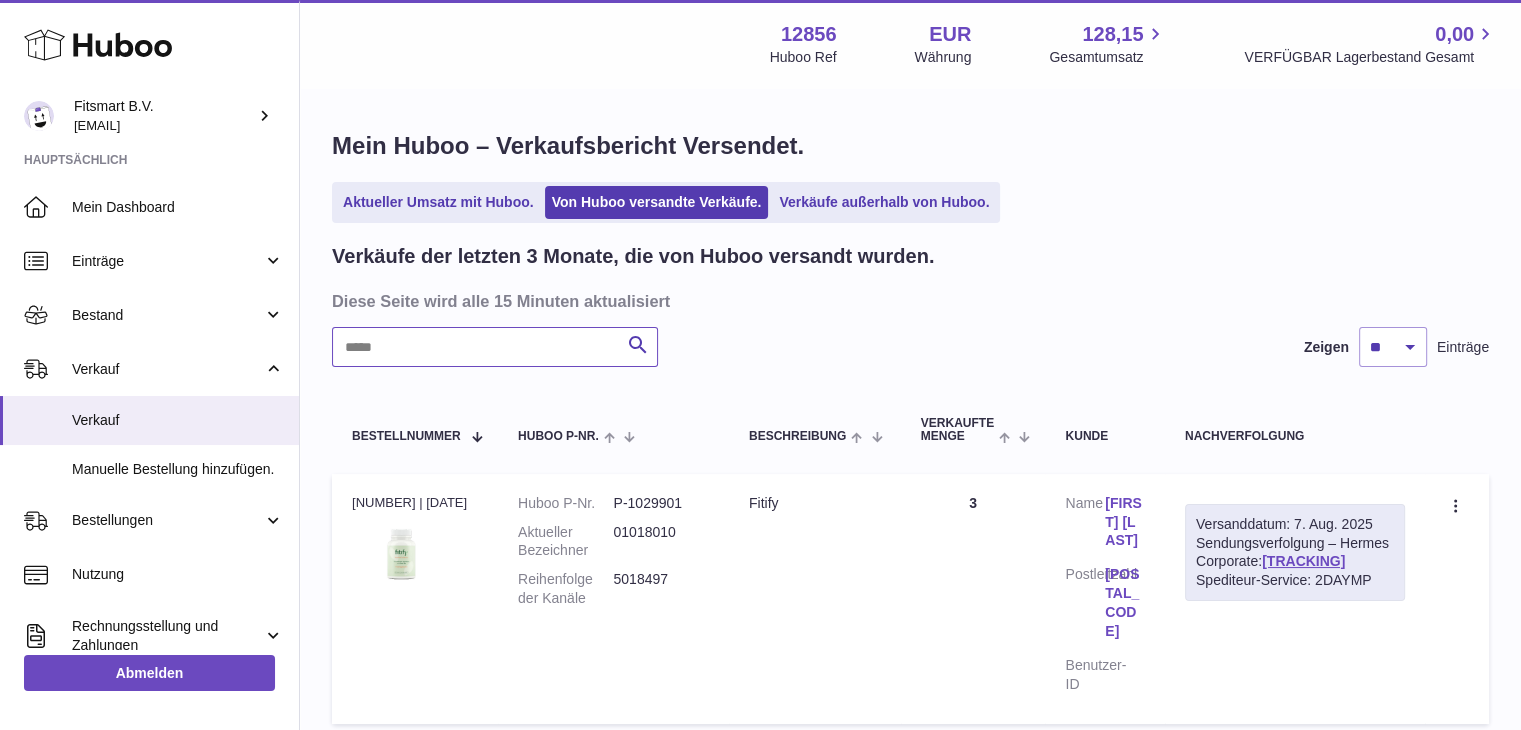 click at bounding box center (495, 347) 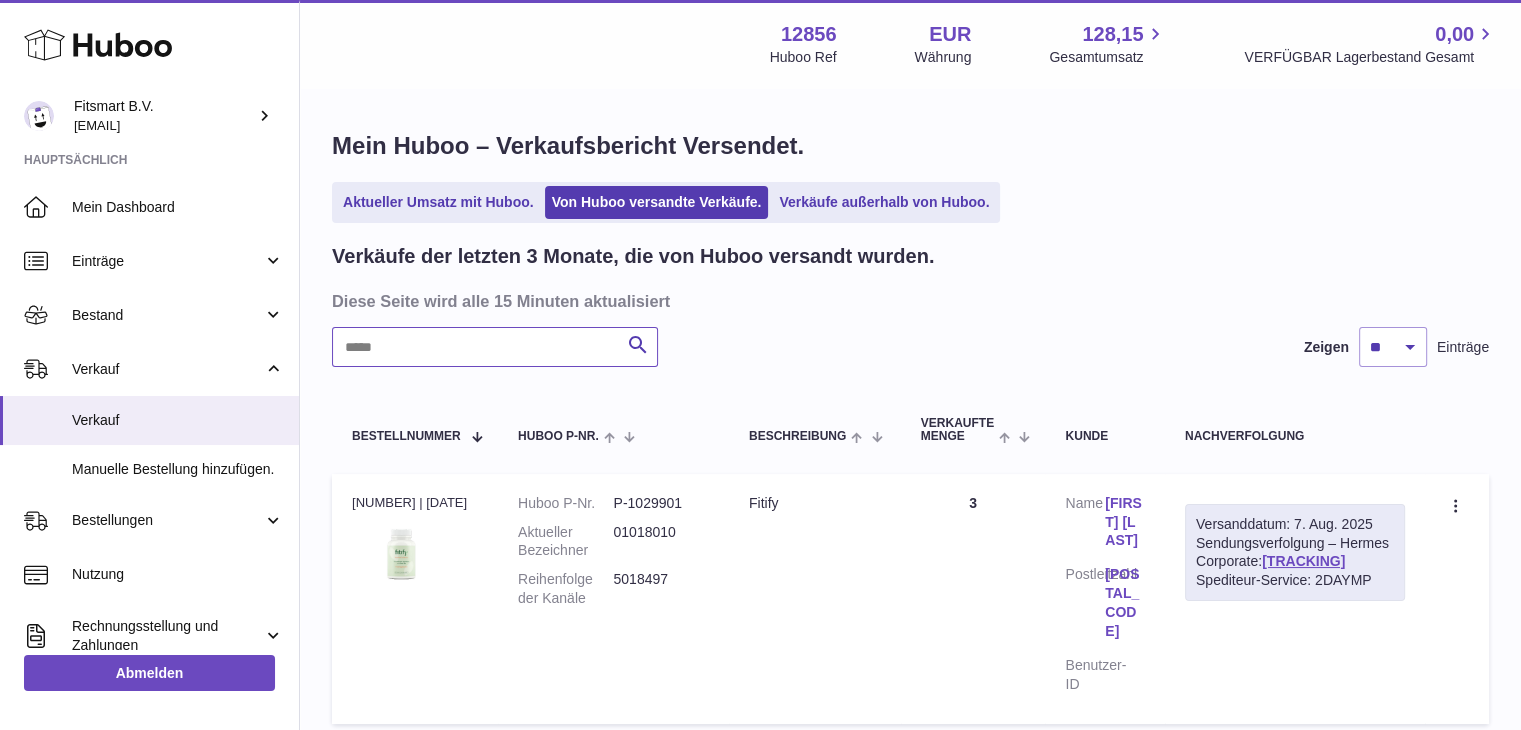 paste on "*******" 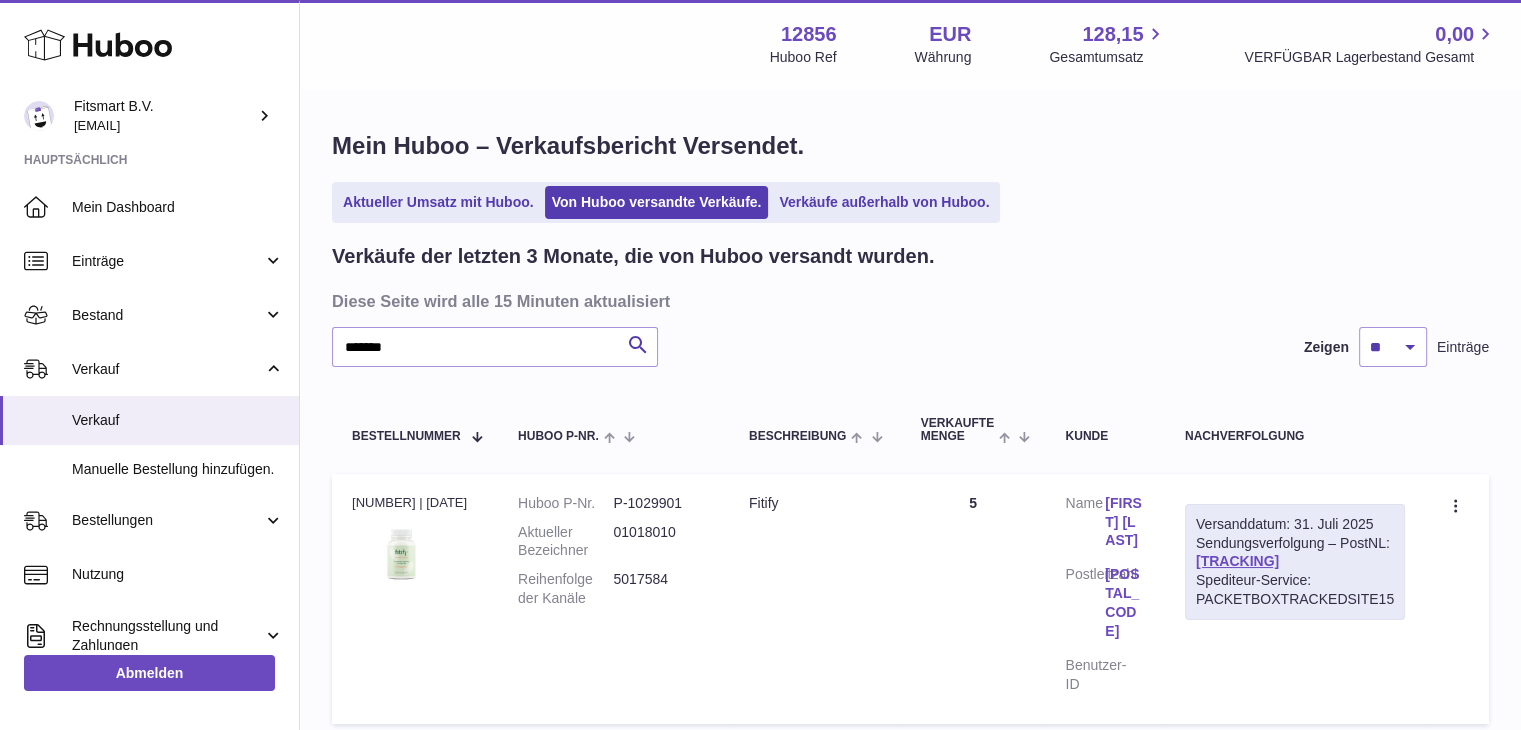 click on "[FIRST] [LAST]" at bounding box center [1125, 522] 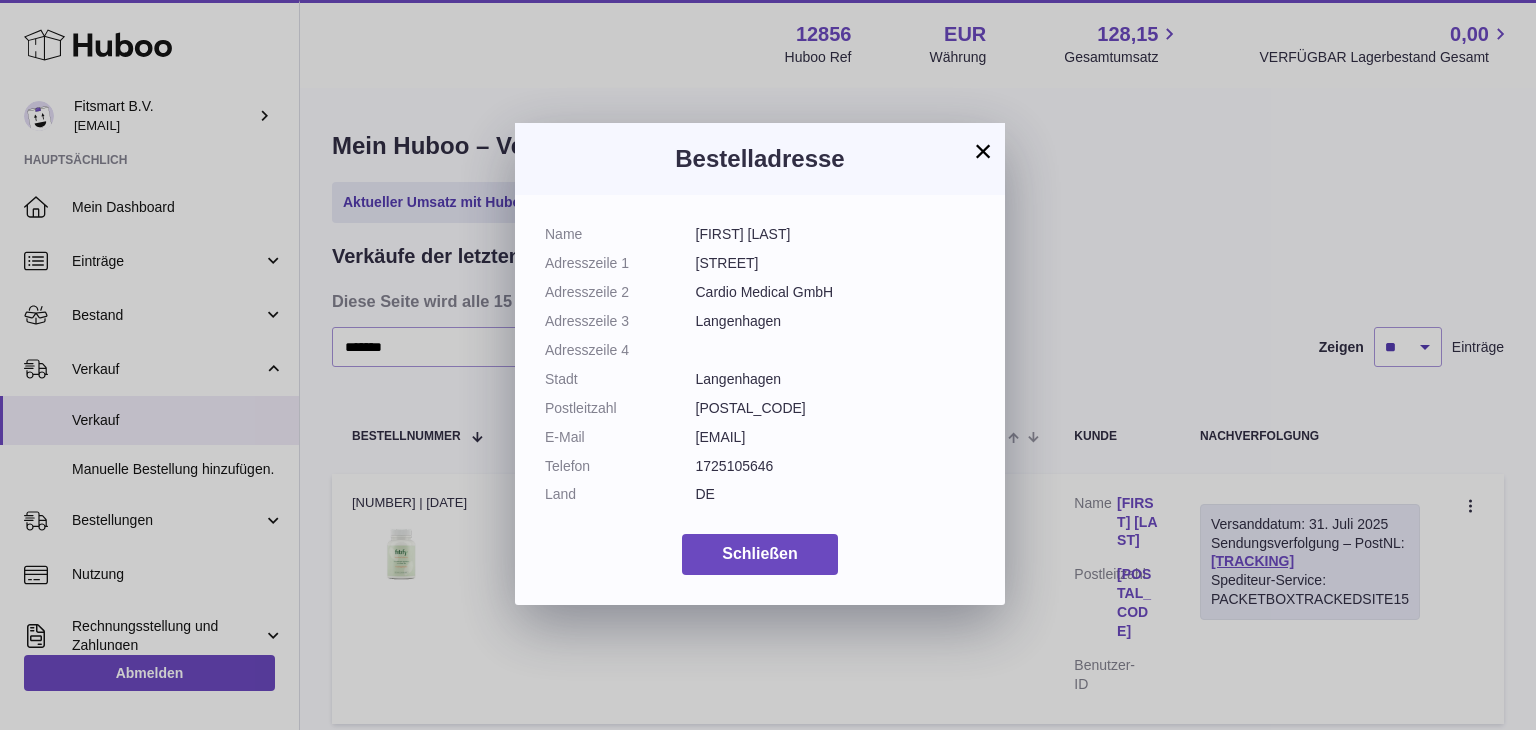 click on "×" at bounding box center (983, 151) 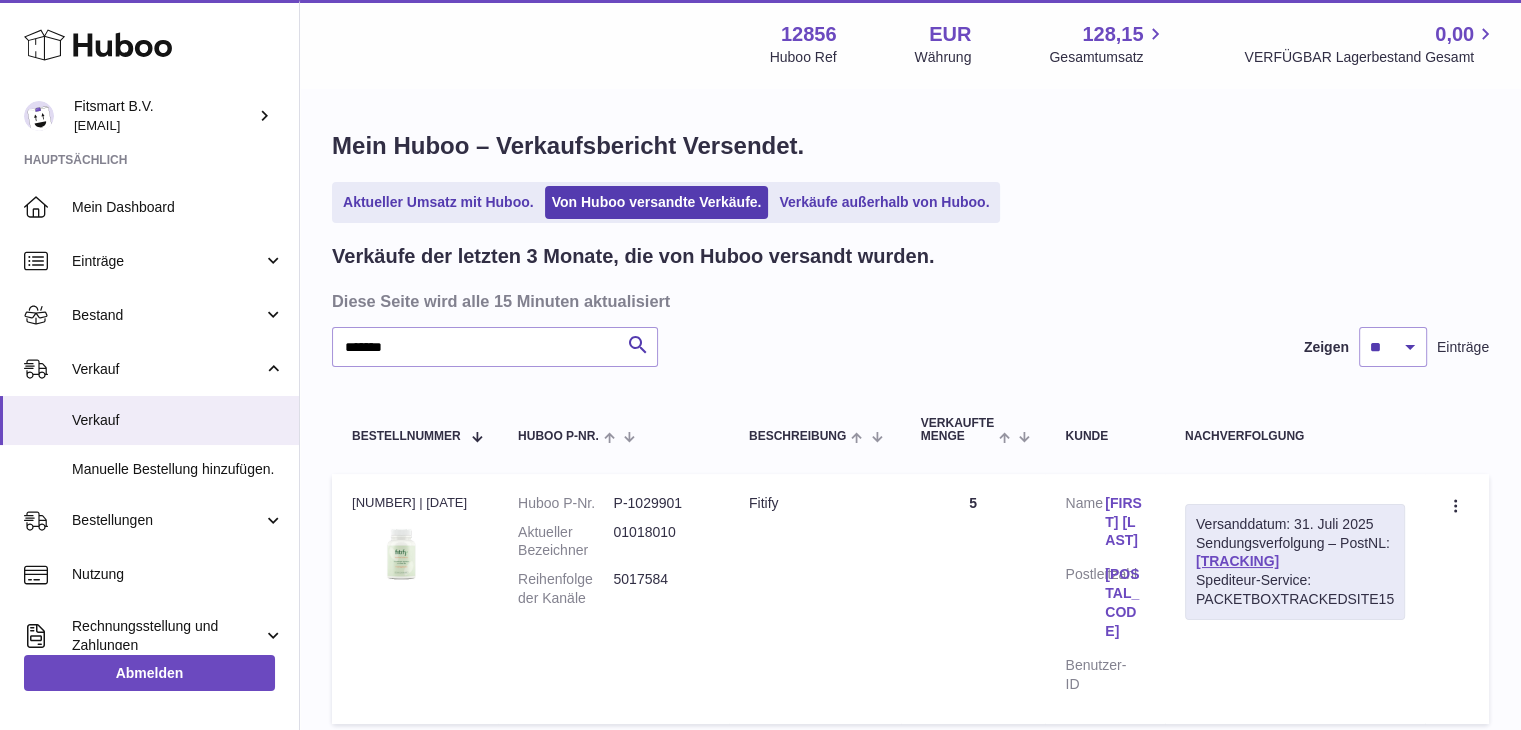 click on "5017584" at bounding box center [660, 589] 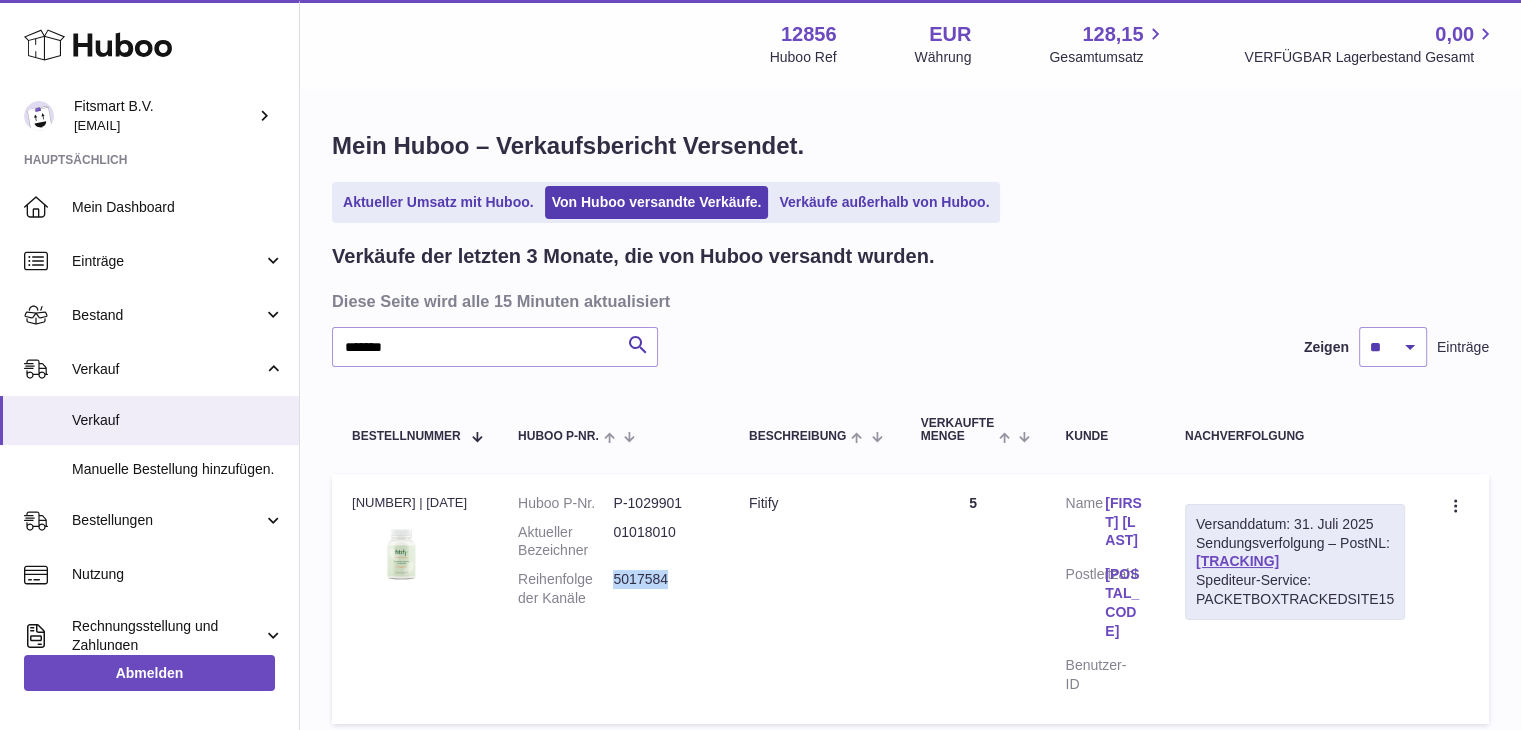 click on "5017584" at bounding box center (660, 589) 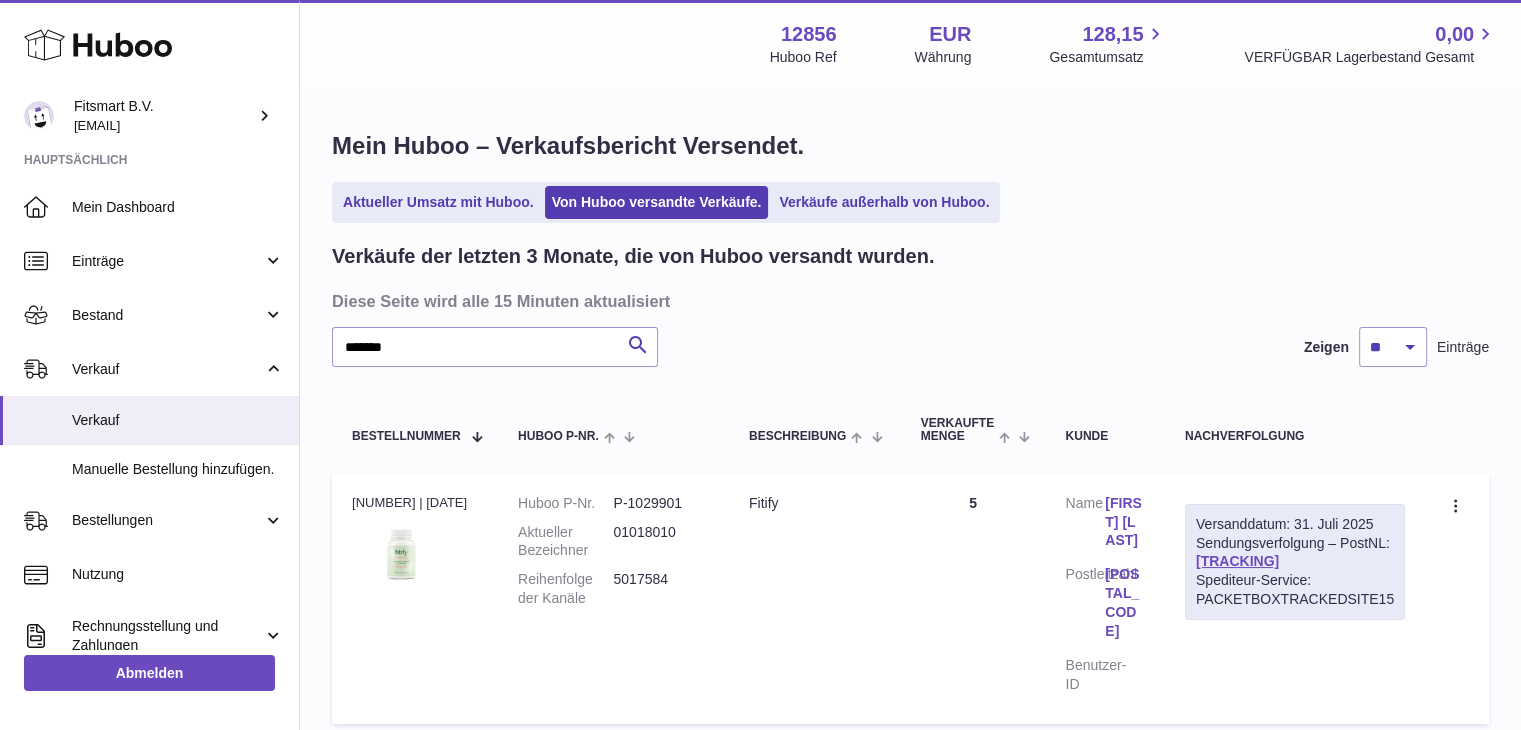 click on "Kunde Name [FIRST] [LAST] Postleitzahl [POSTAL_CODE] Benutzer-ID" at bounding box center [1104, 599] 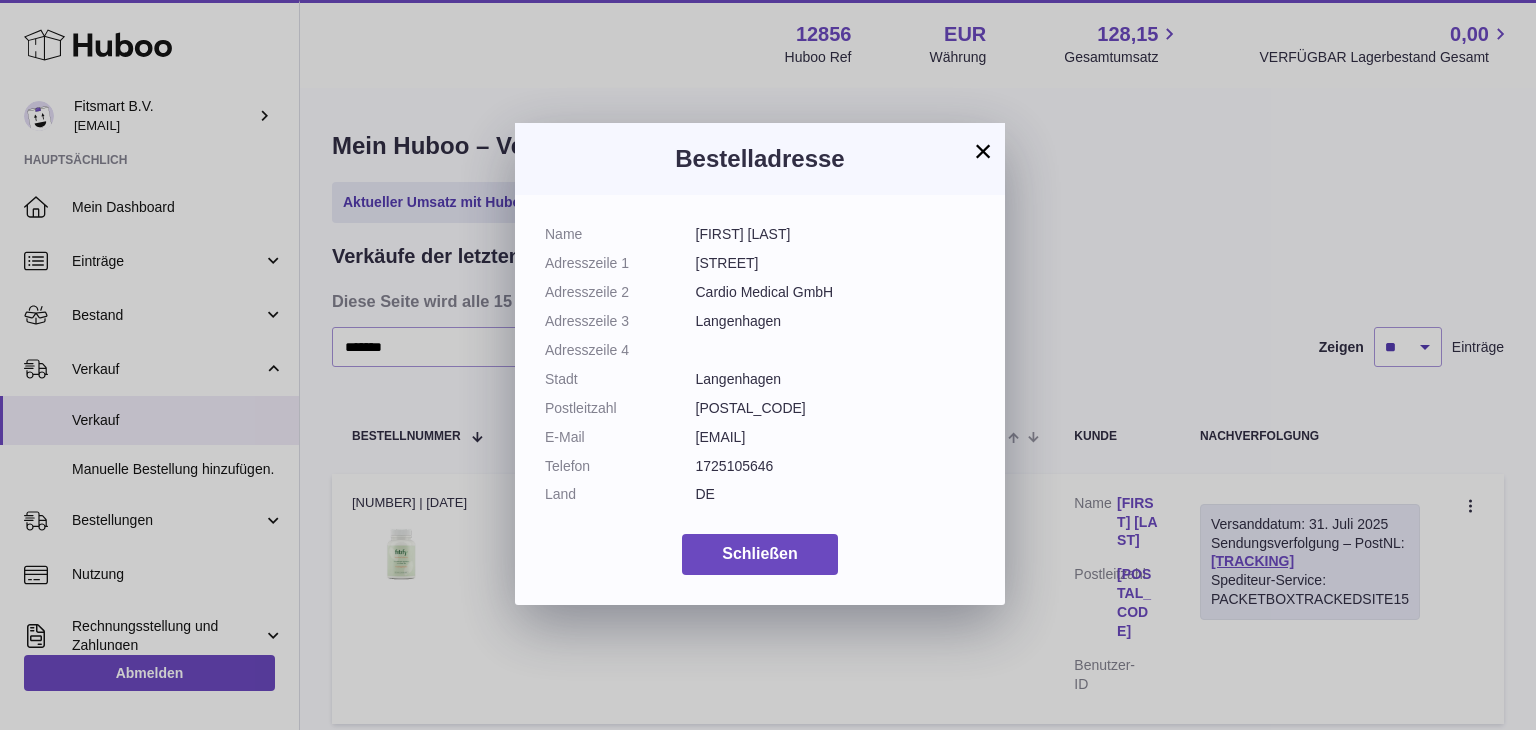 click on "×" at bounding box center (983, 151) 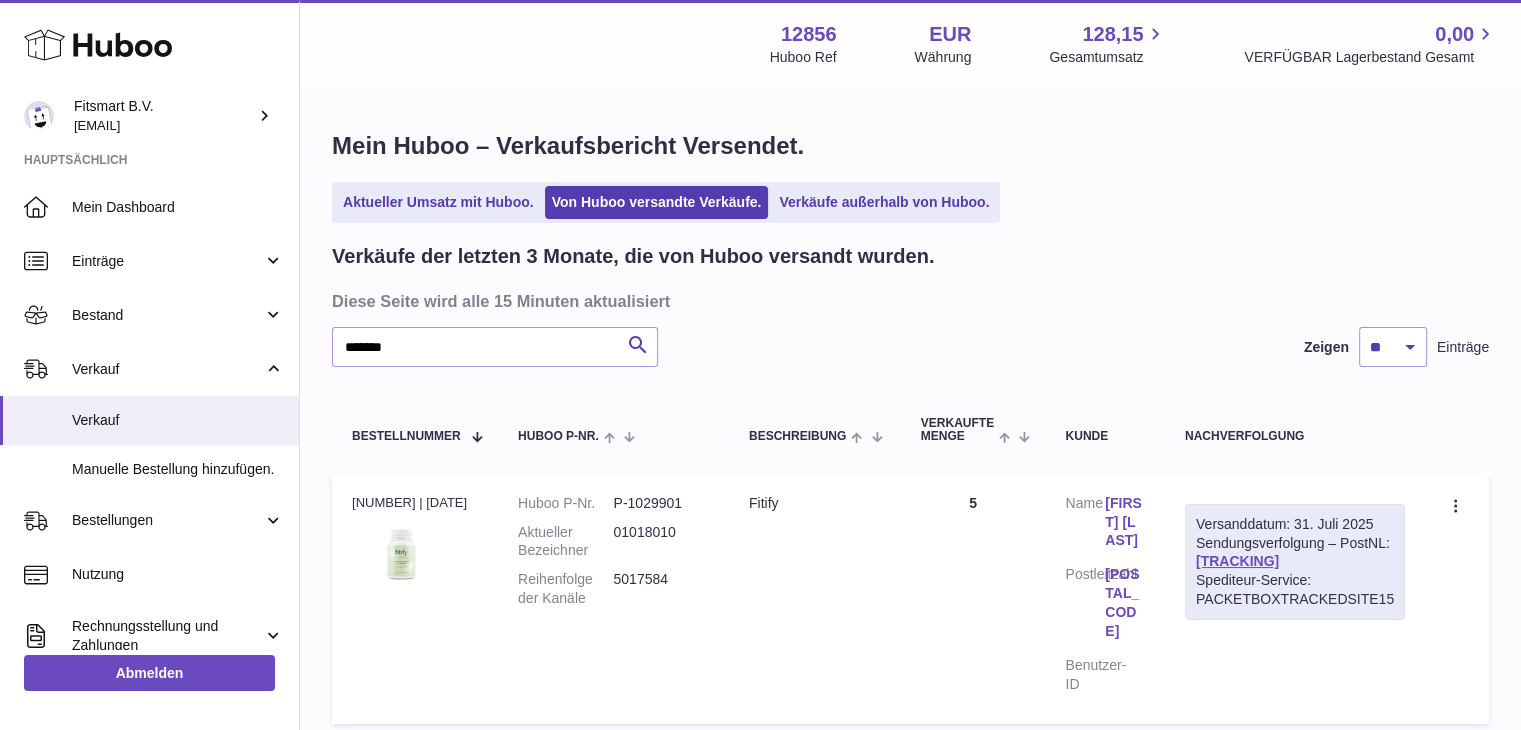 click on "5017584" at bounding box center [660, 589] 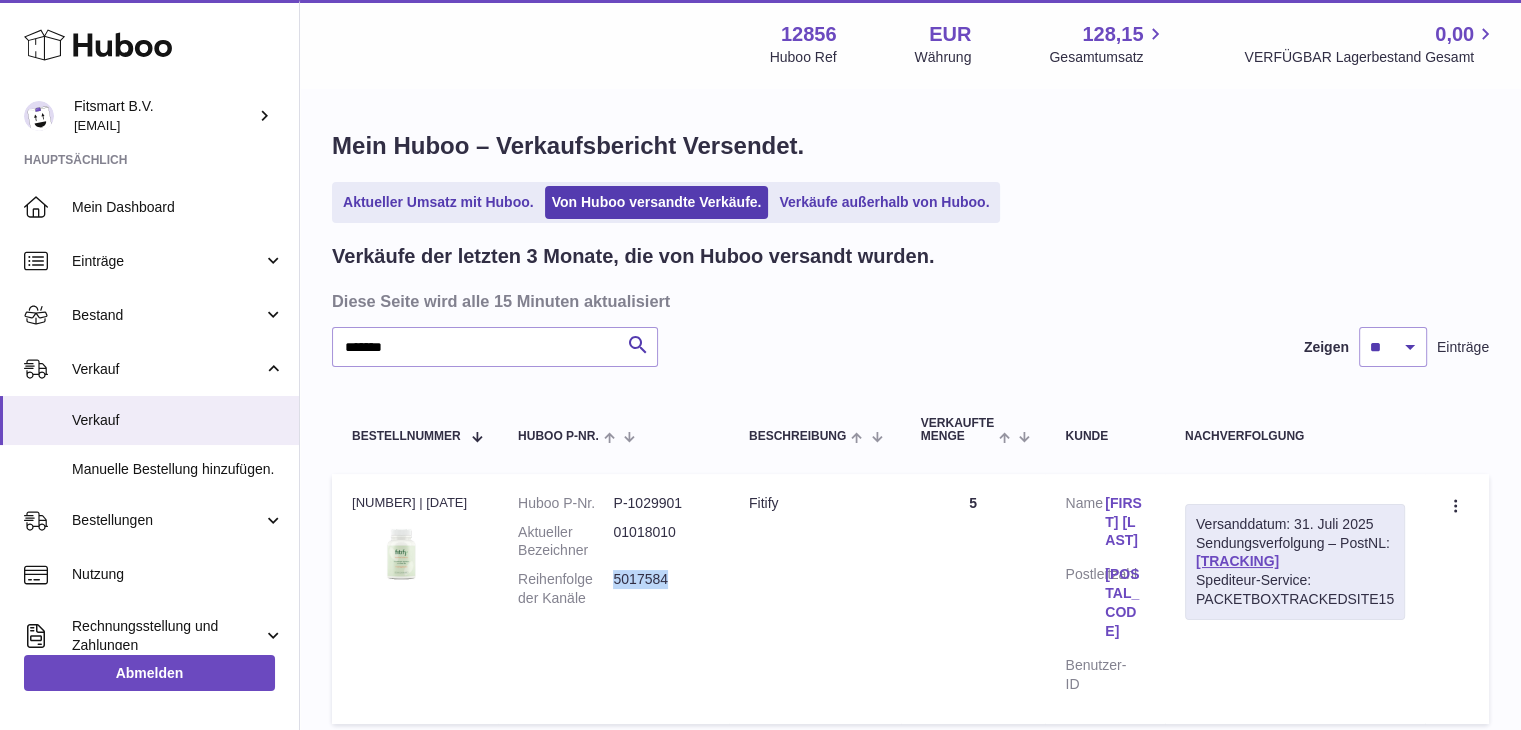 click on "5017584" at bounding box center (660, 589) 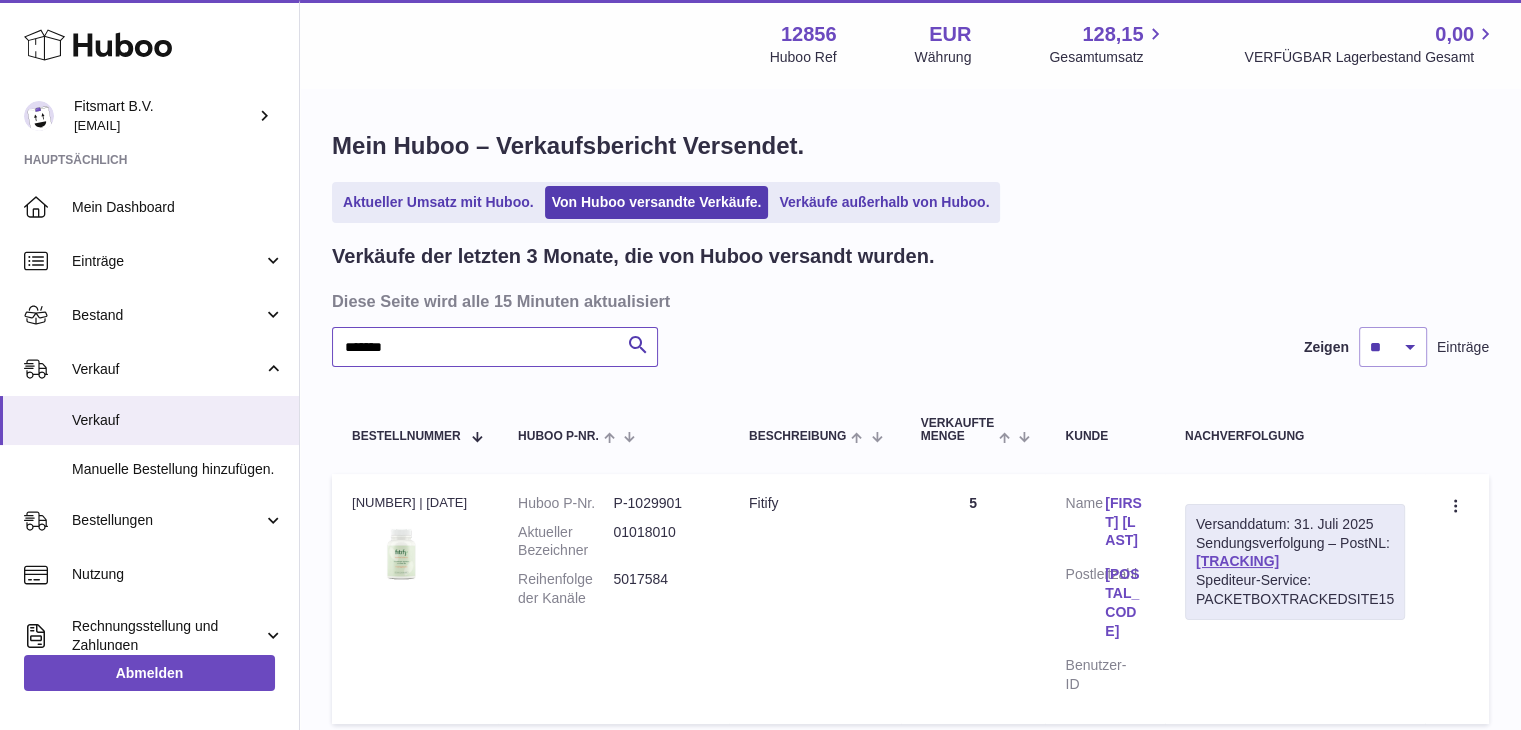 click on "*******" at bounding box center (495, 347) 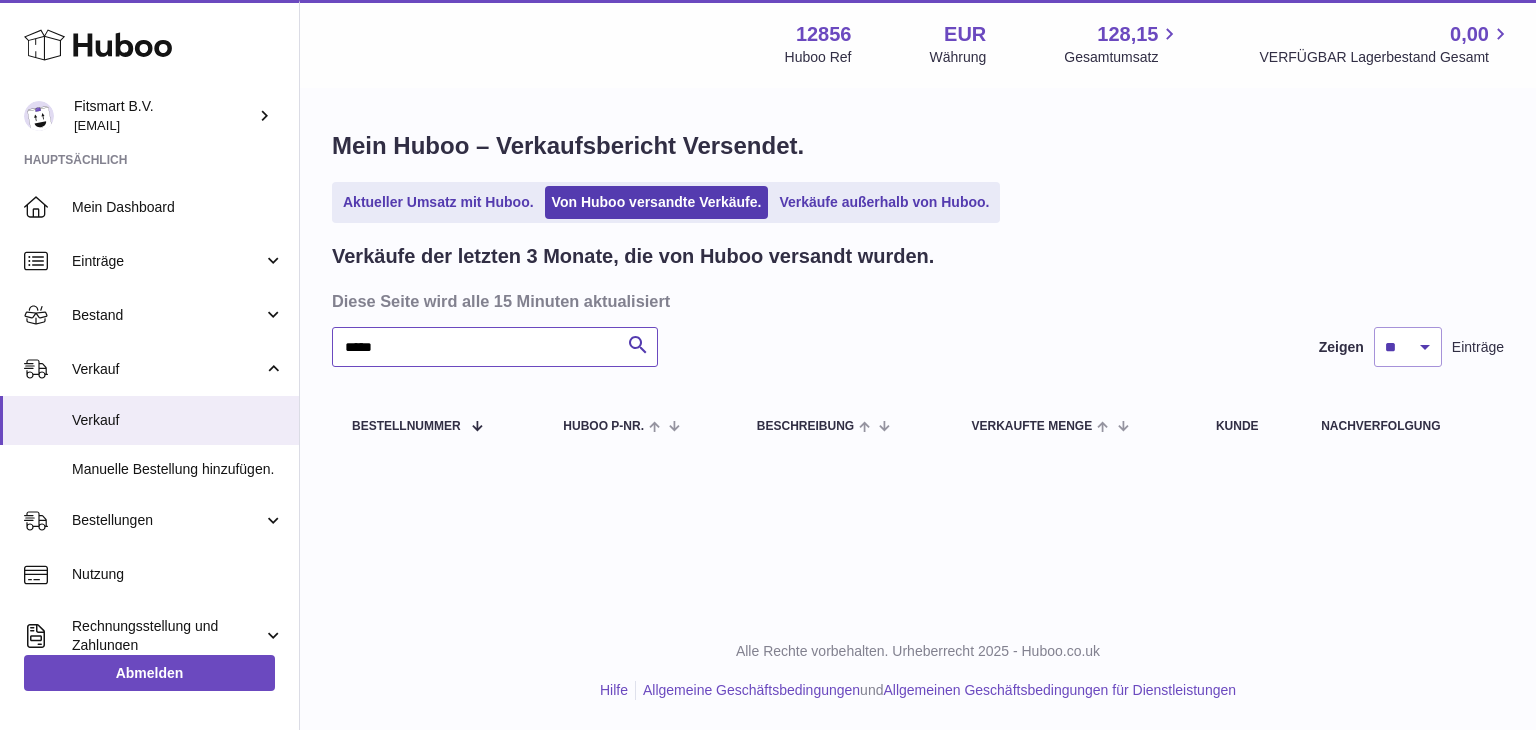 click on "*****" at bounding box center (495, 347) 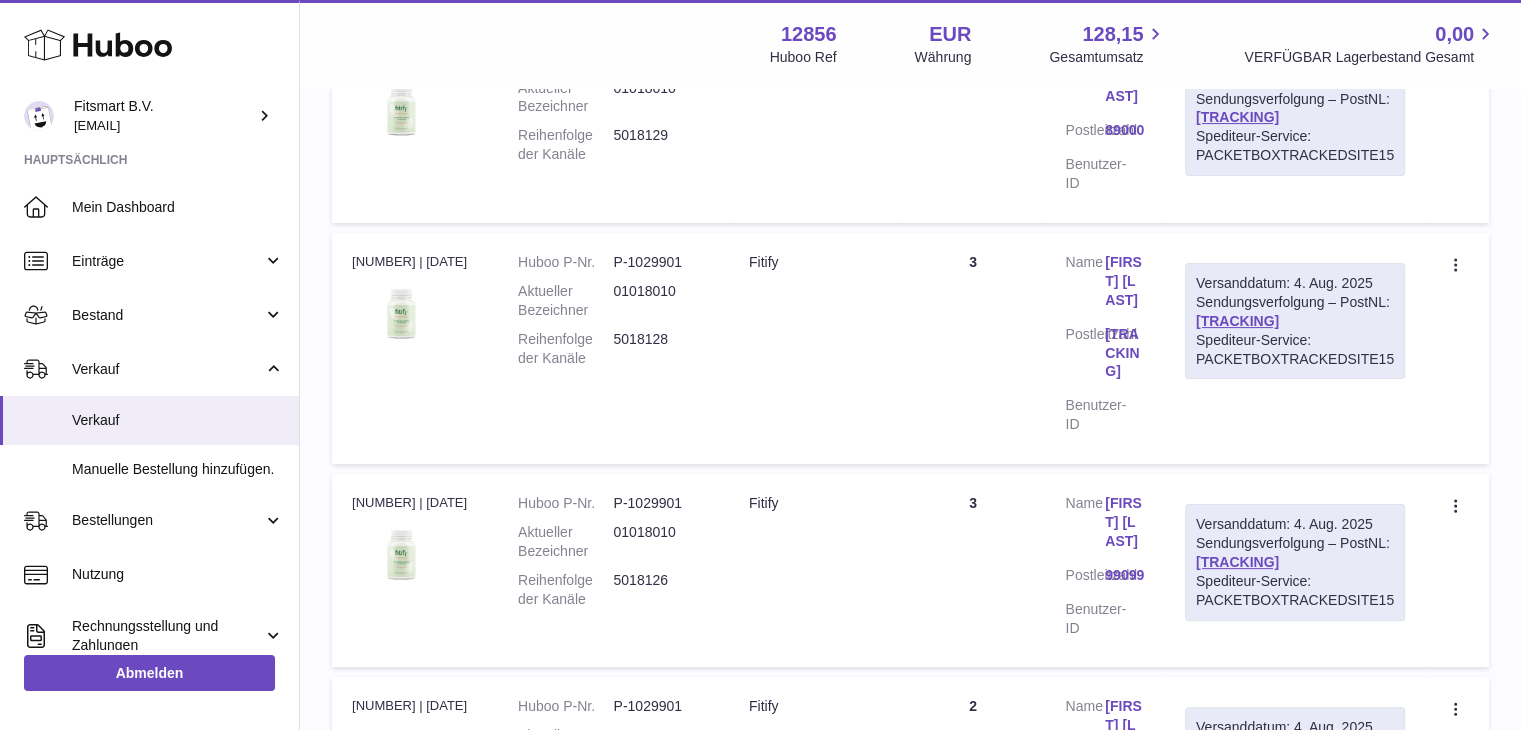 scroll, scrollTop: 300, scrollLeft: 0, axis: vertical 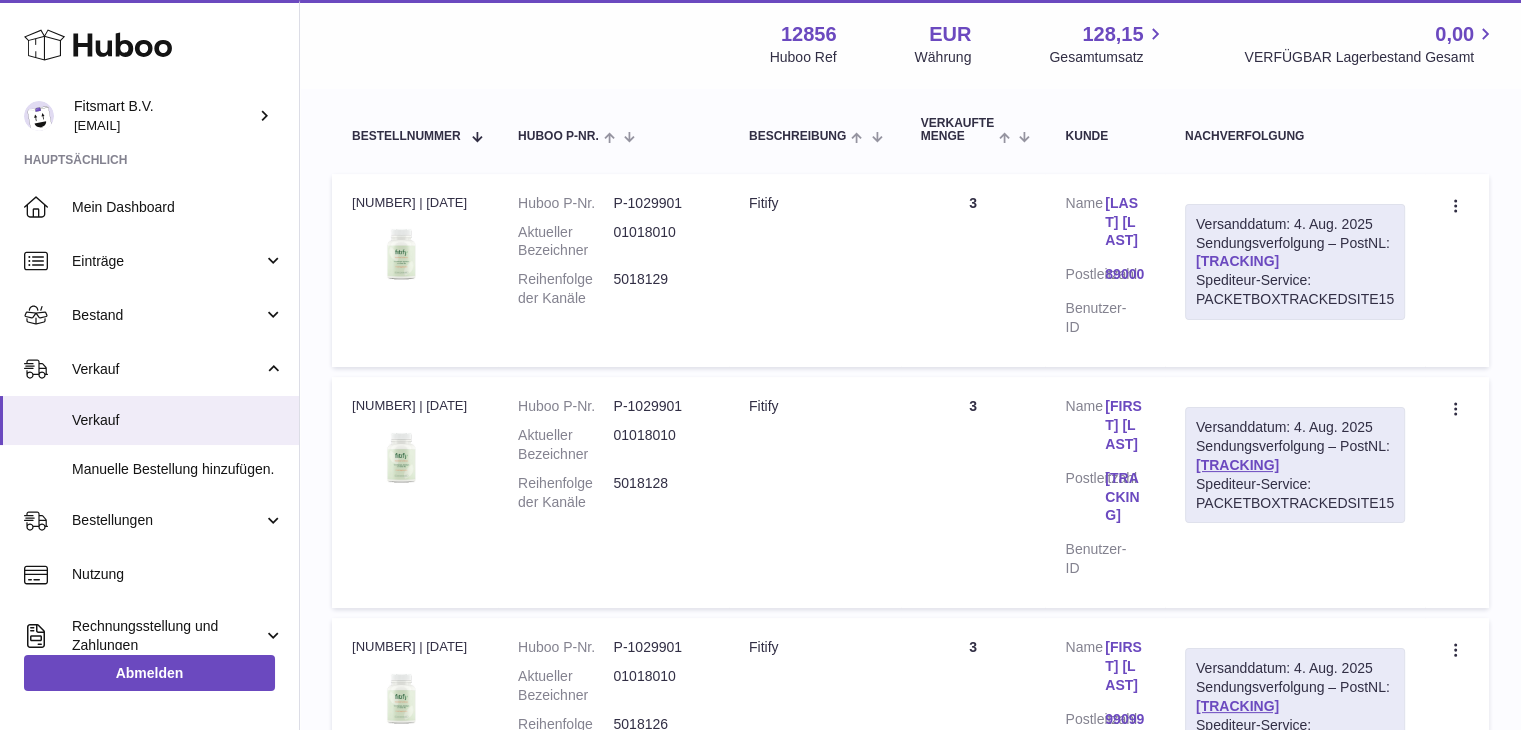 type on "******" 